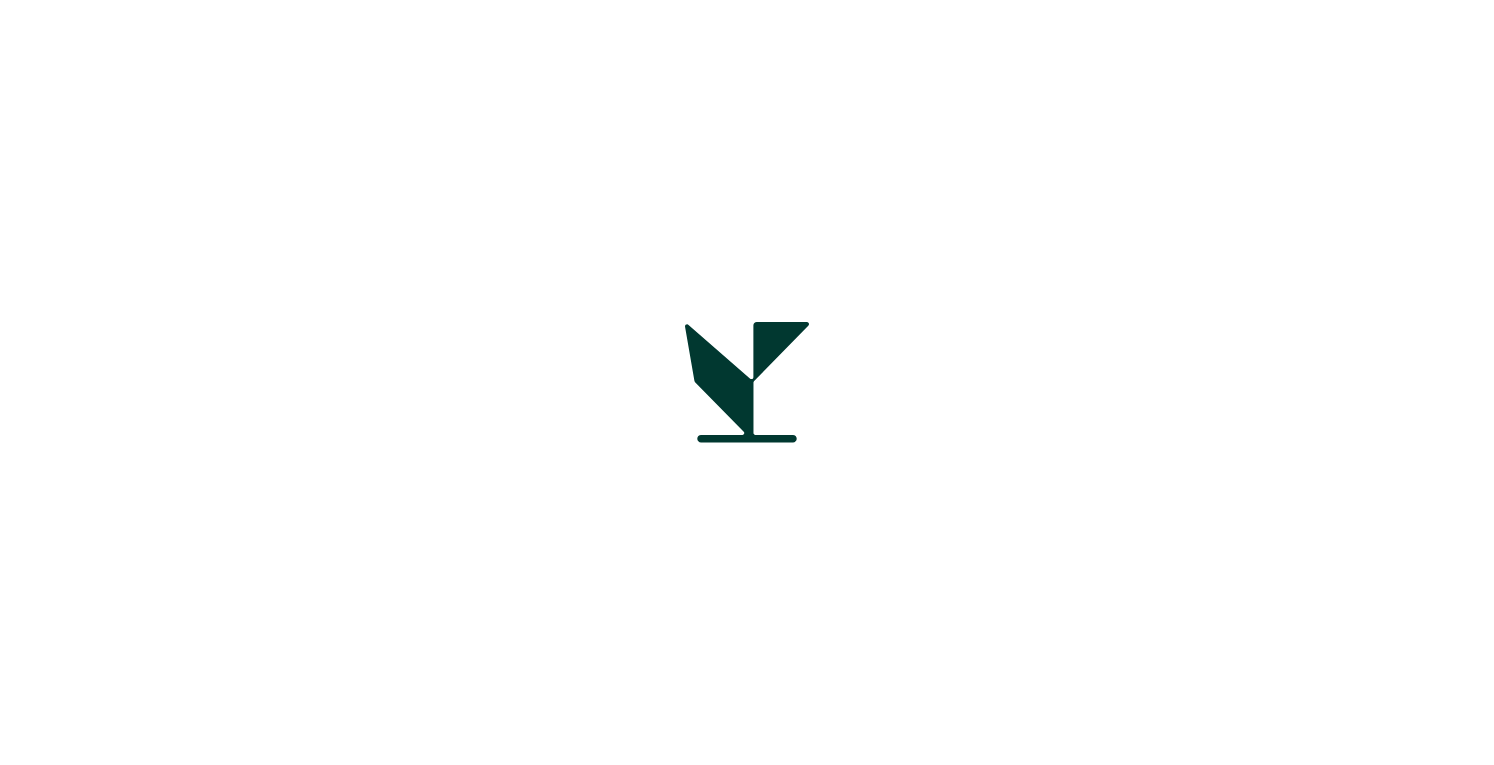scroll, scrollTop: 0, scrollLeft: 0, axis: both 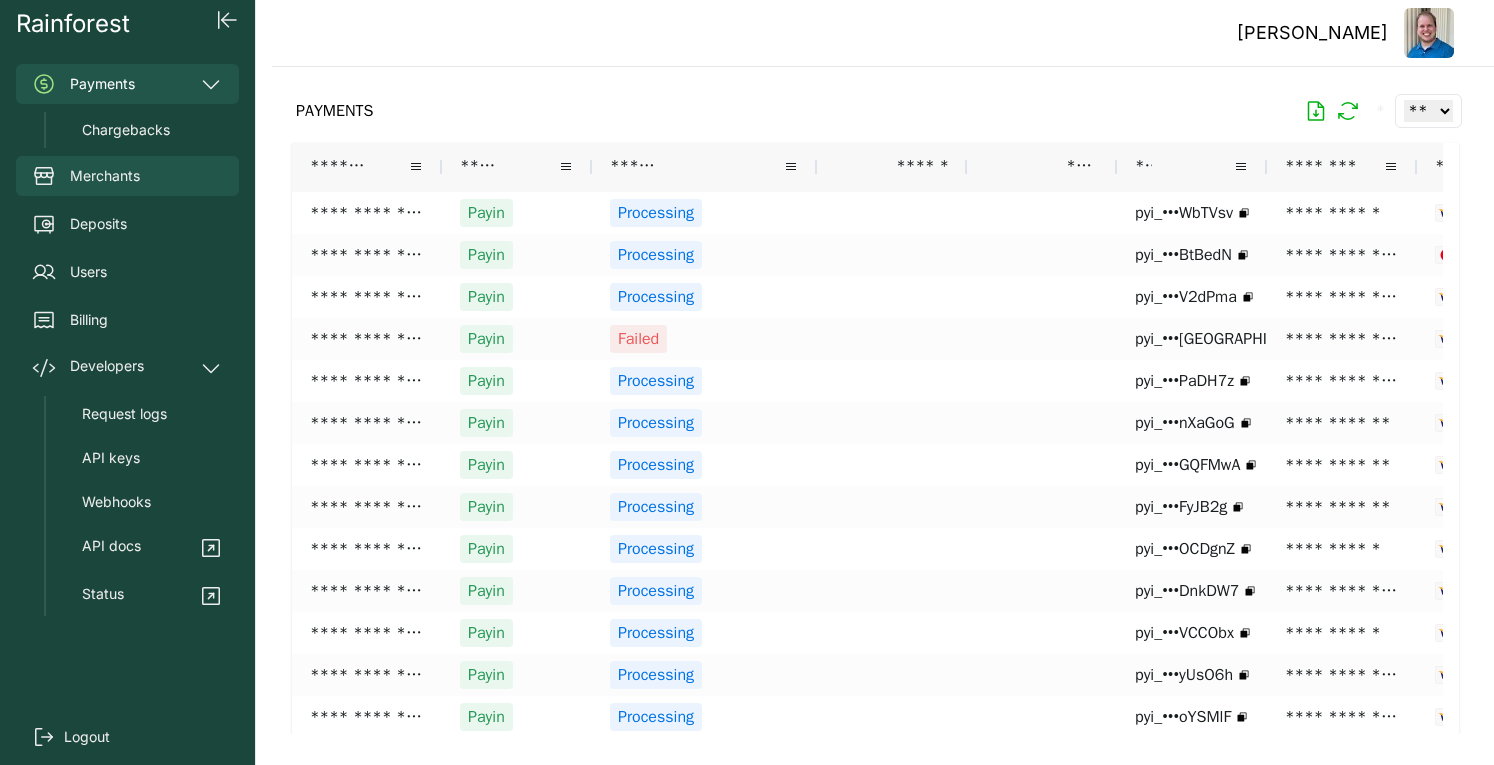 click on "Merchants" at bounding box center [105, 176] 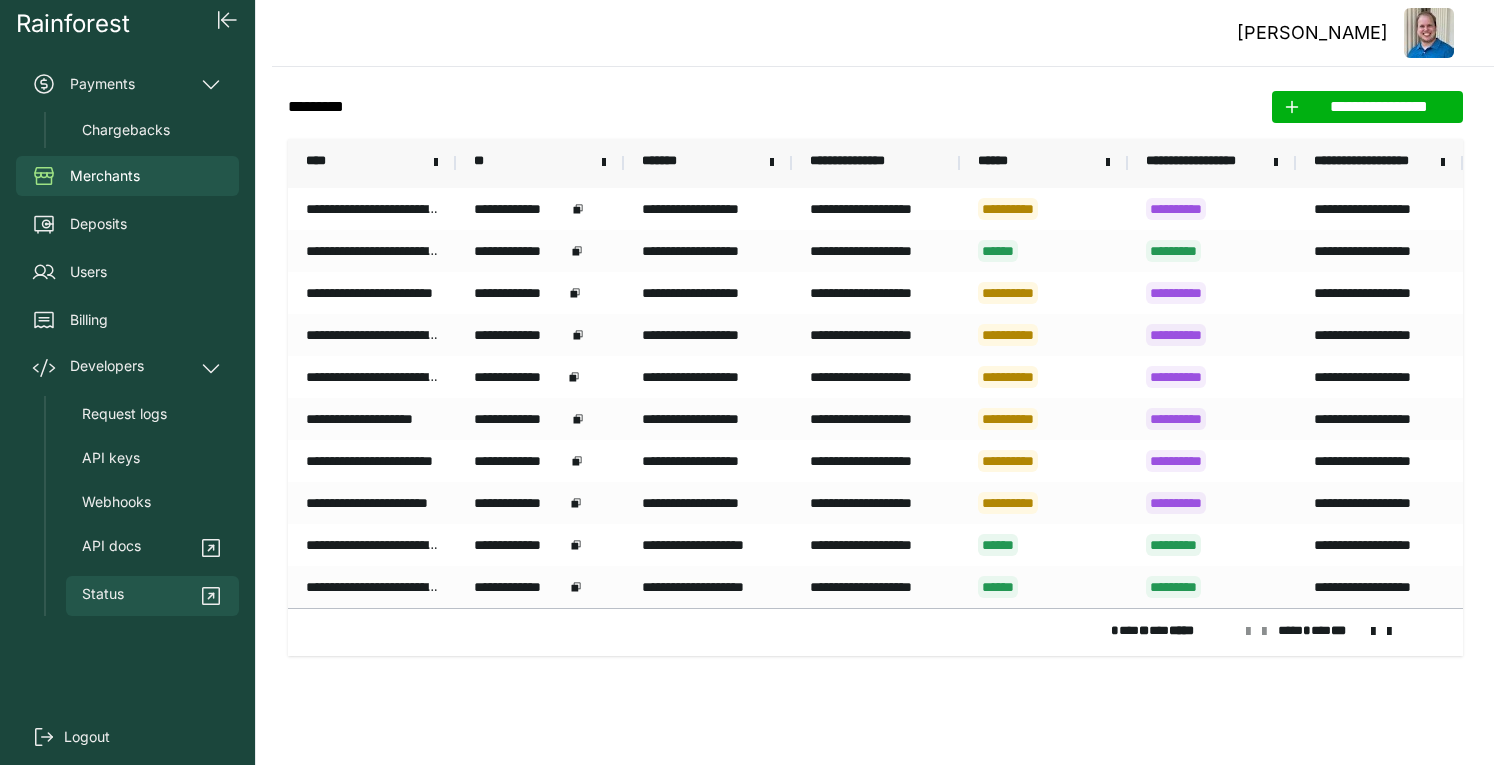 click on "Status" at bounding box center (103, 596) 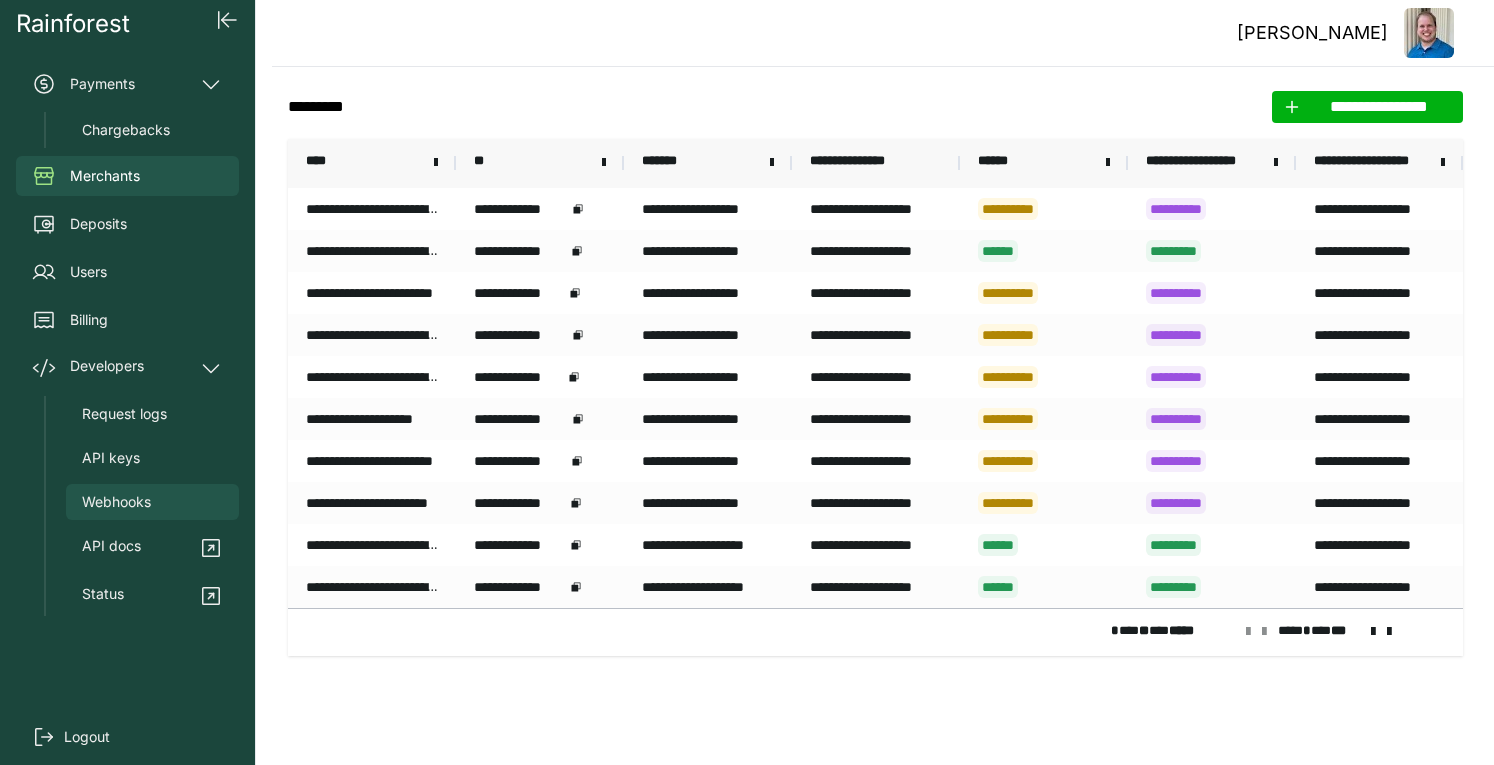 click on "Webhooks" at bounding box center (116, 502) 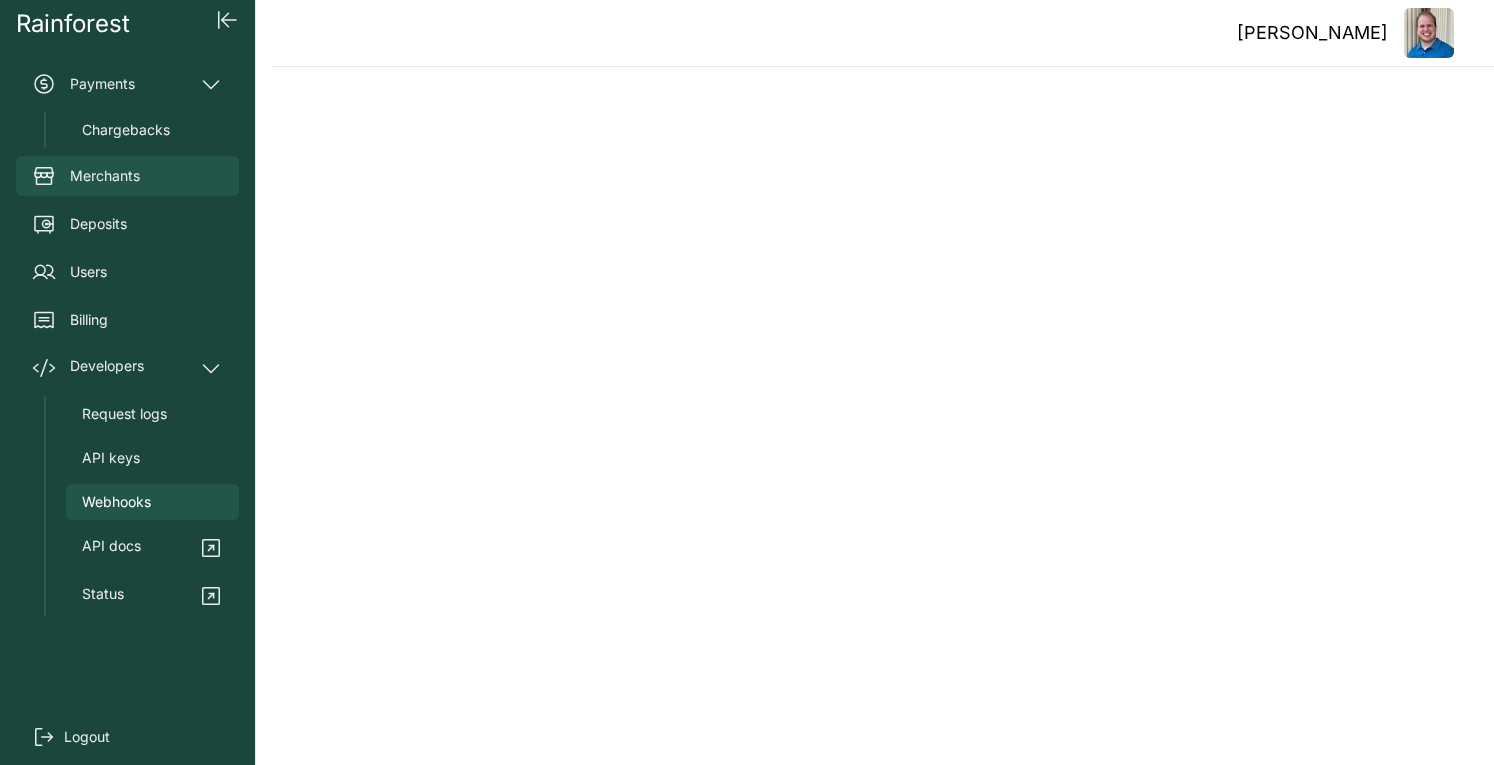 click on "Merchants" at bounding box center [105, 176] 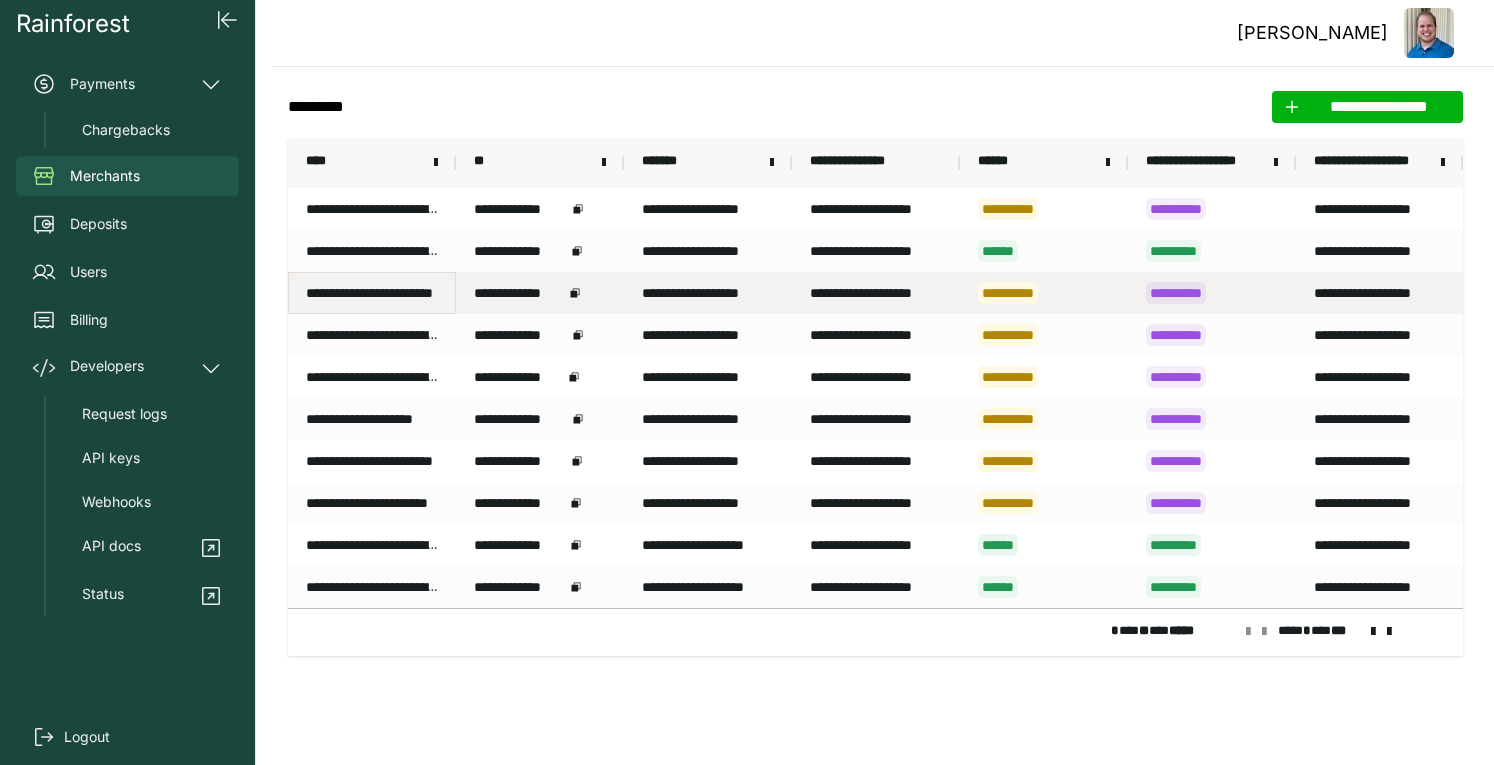 click on "**********" at bounding box center [372, 293] 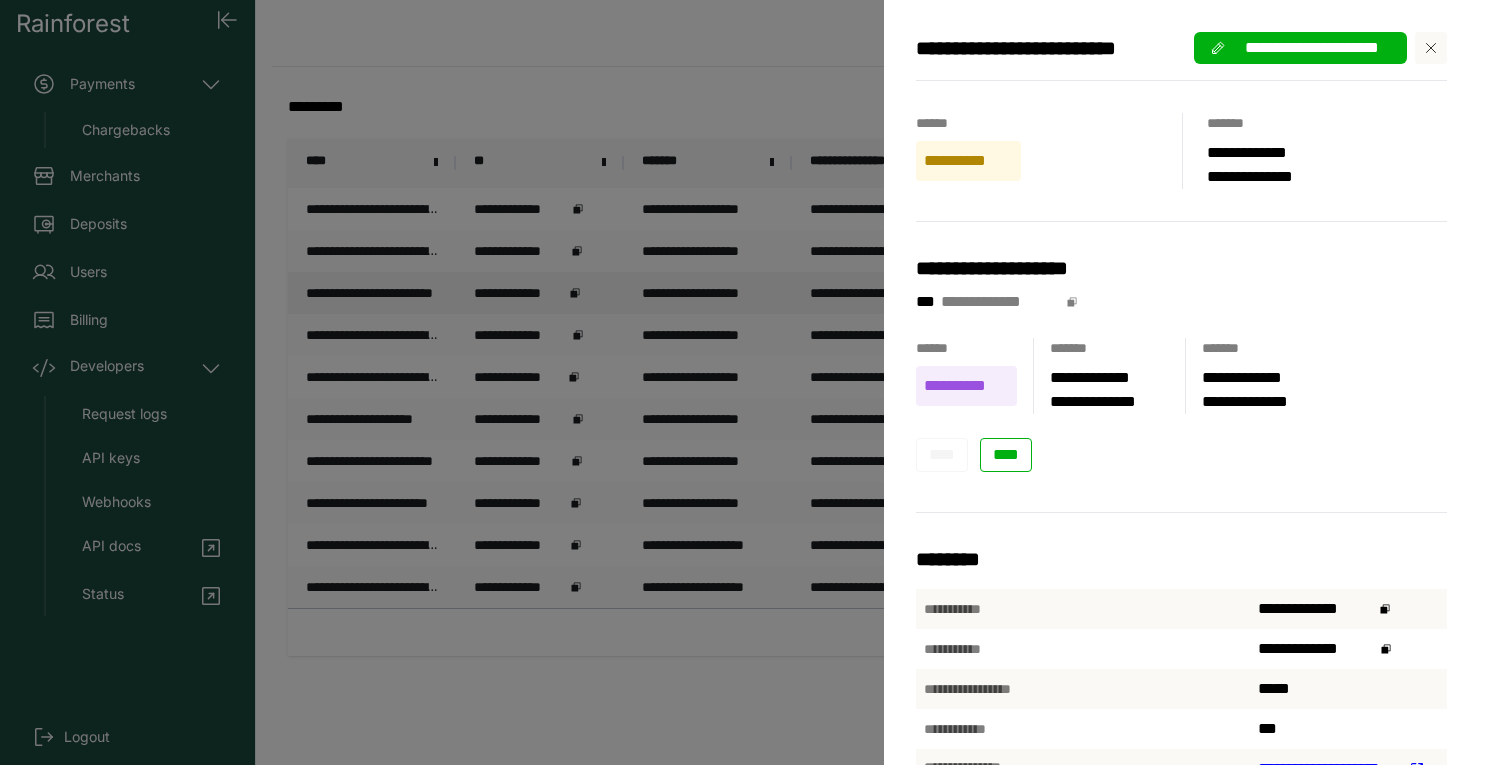 click on "**********" at bounding box center [747, 382] 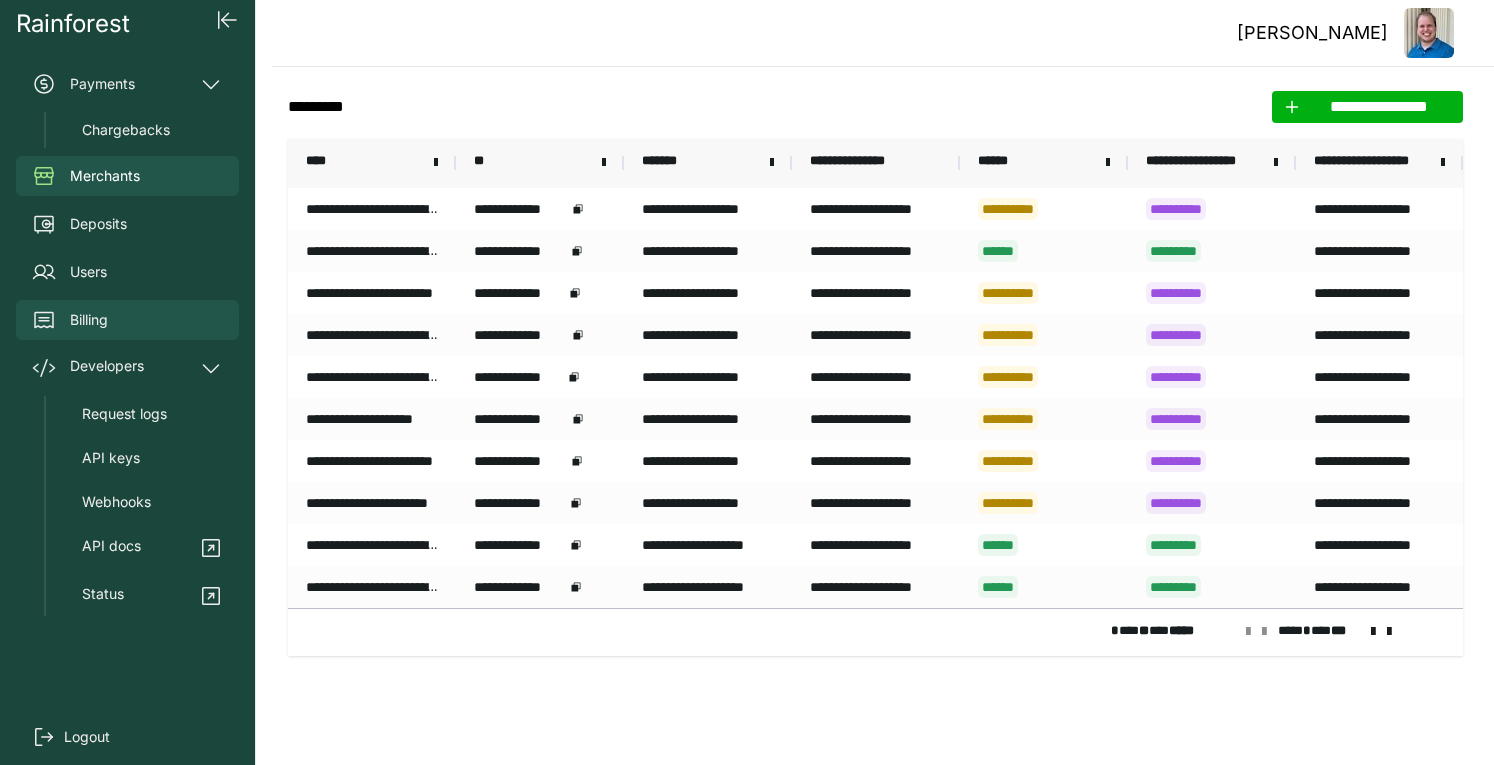 click on "Billing" at bounding box center (89, 320) 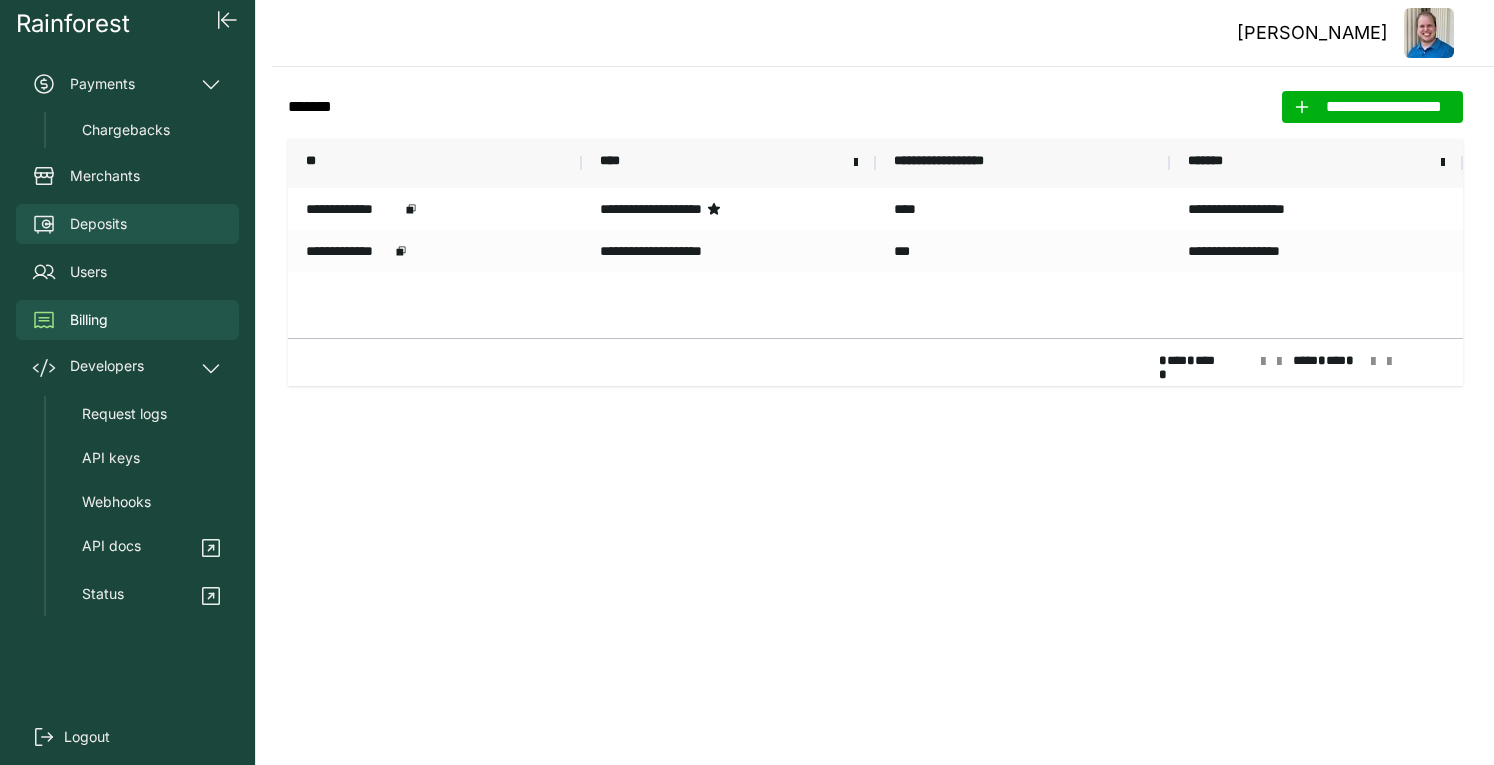 click on "Deposits" at bounding box center (127, 224) 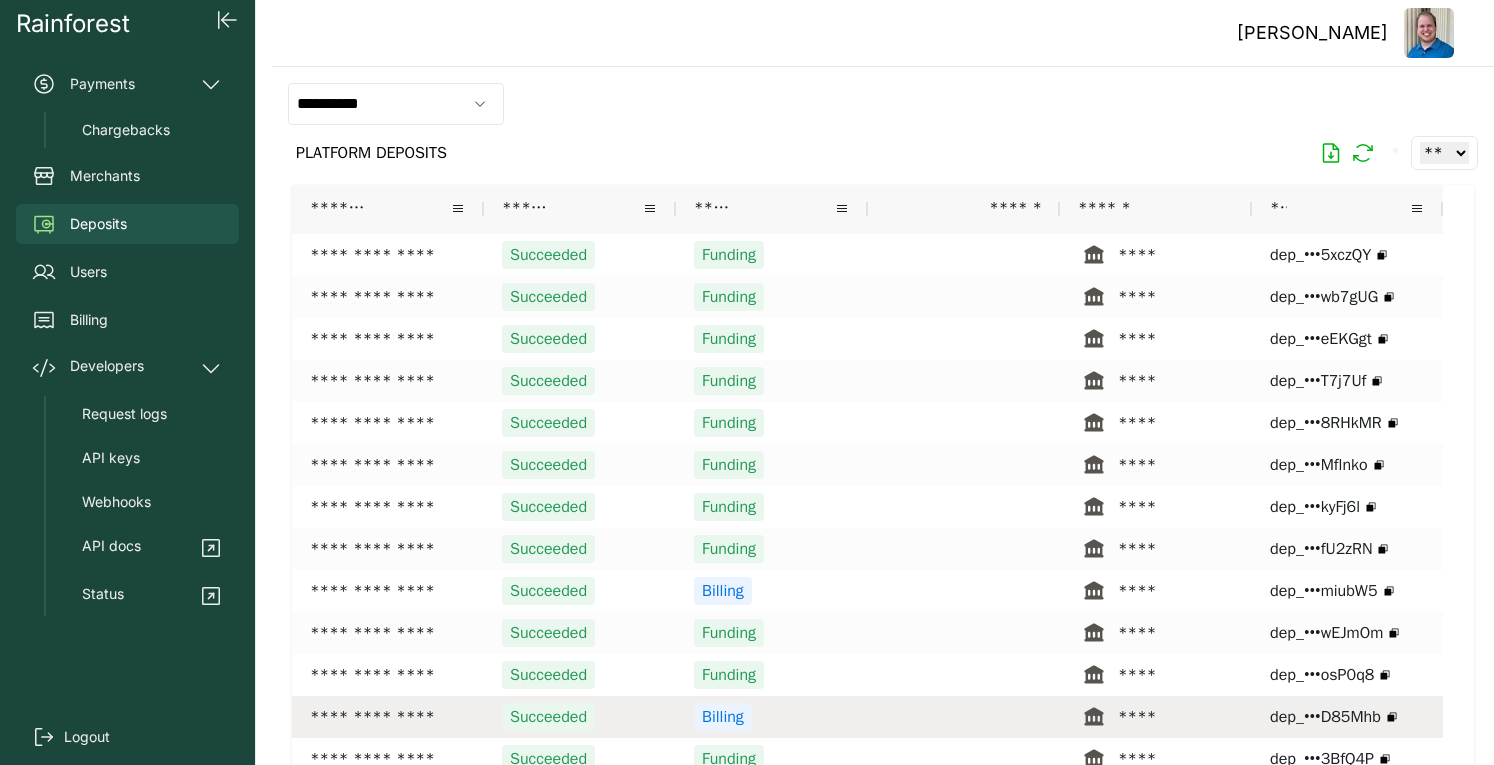 scroll, scrollTop: 146, scrollLeft: 0, axis: vertical 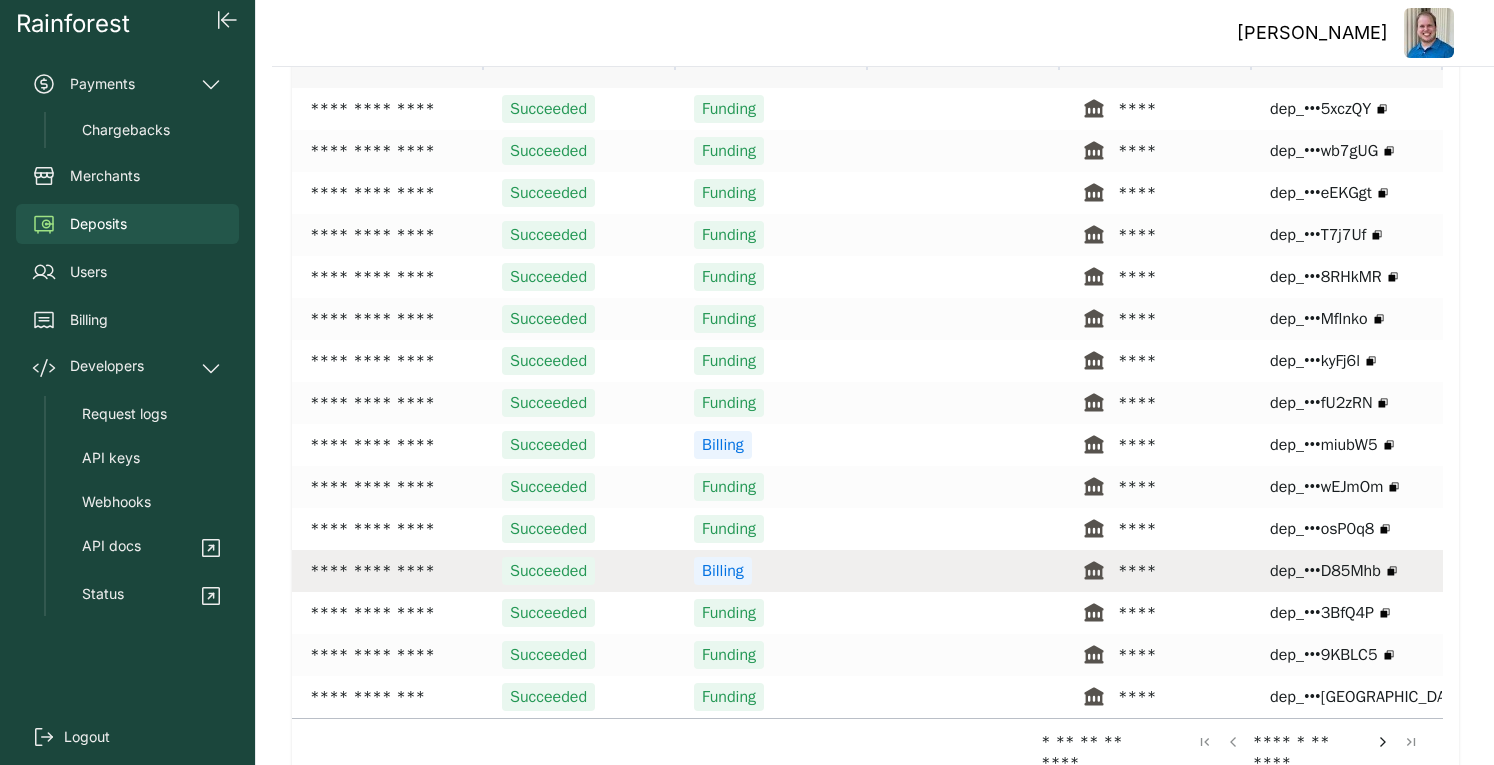 click at bounding box center [964, 571] 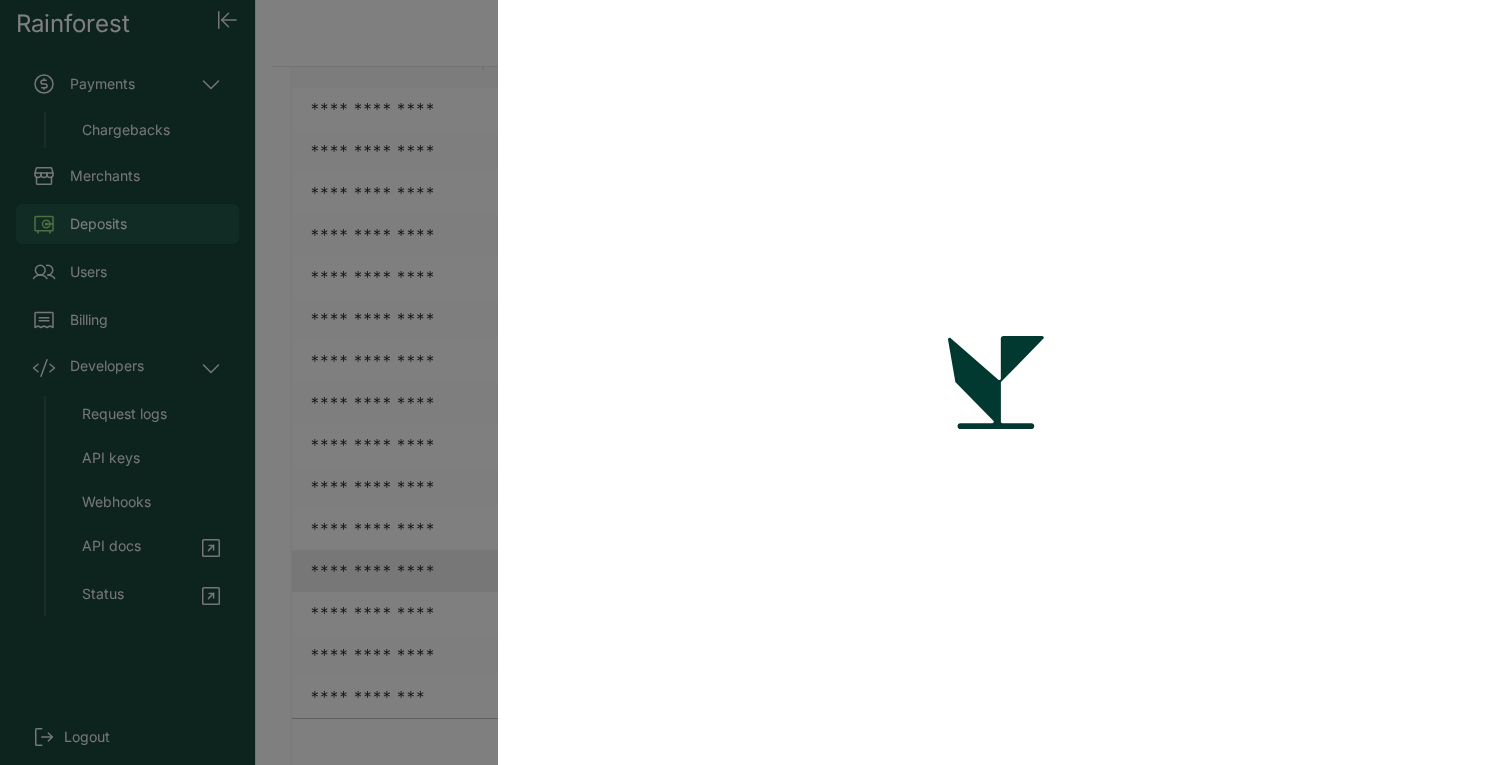 click at bounding box center (747, 382) 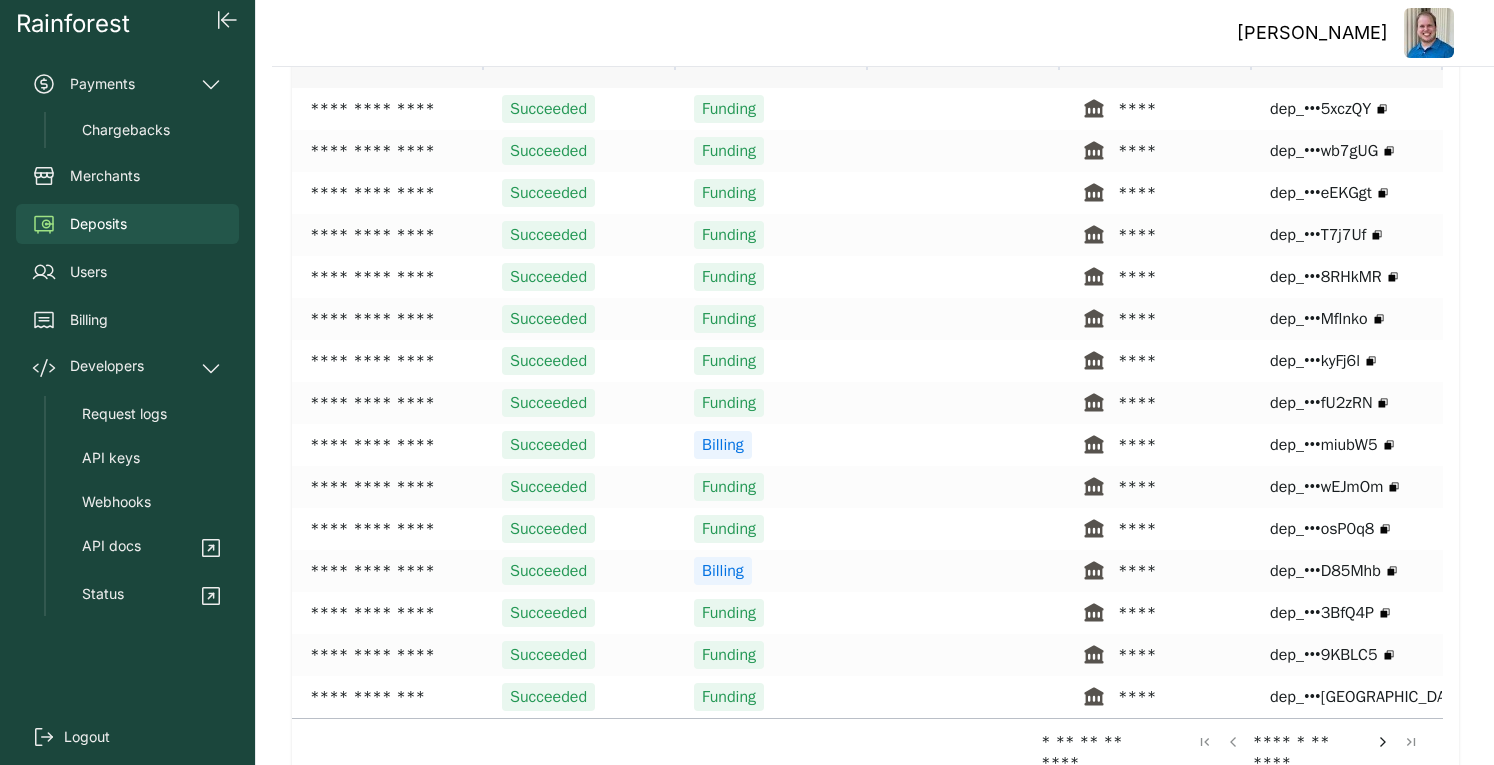 click on "Matthew Brown" at bounding box center (1312, 33) 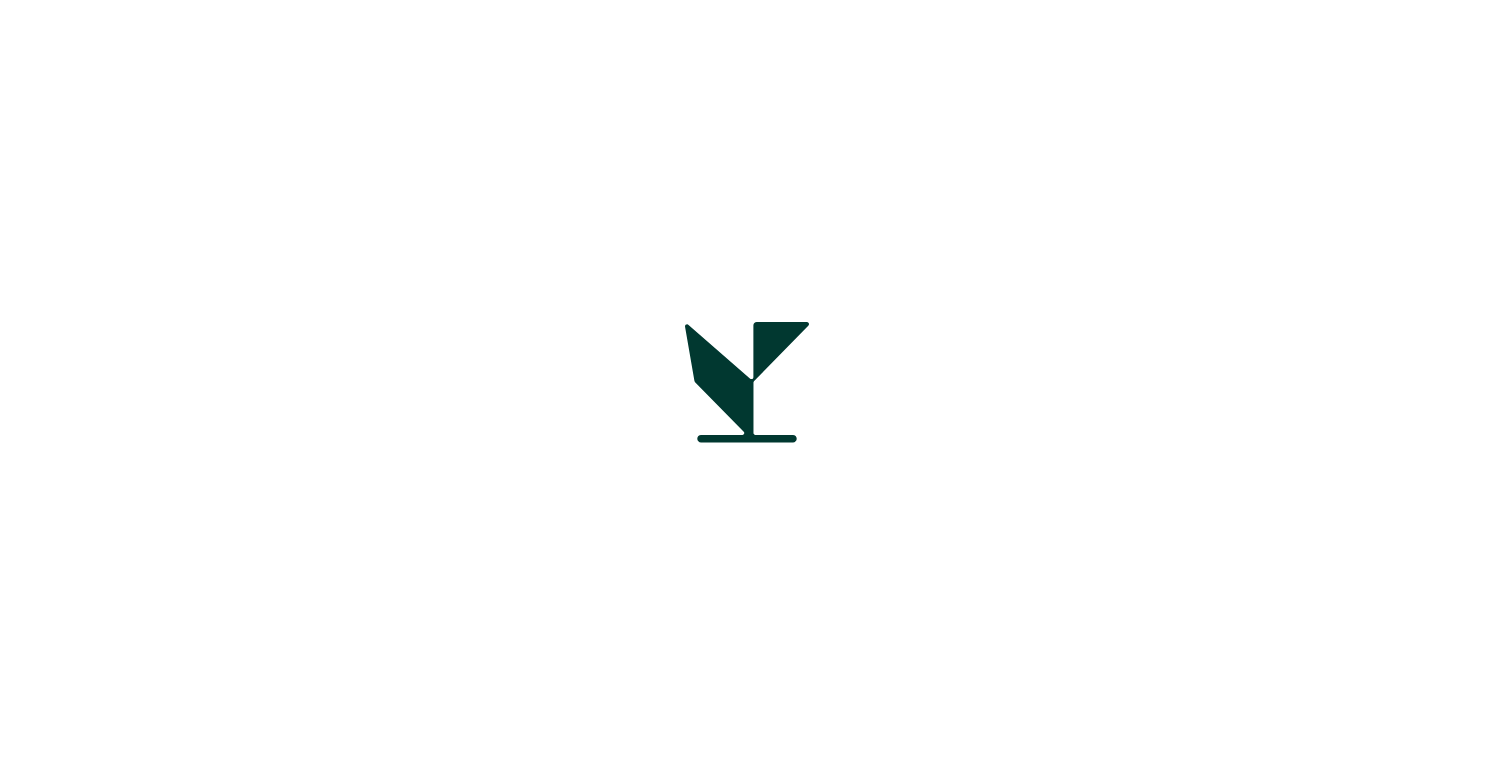 scroll, scrollTop: 0, scrollLeft: 0, axis: both 